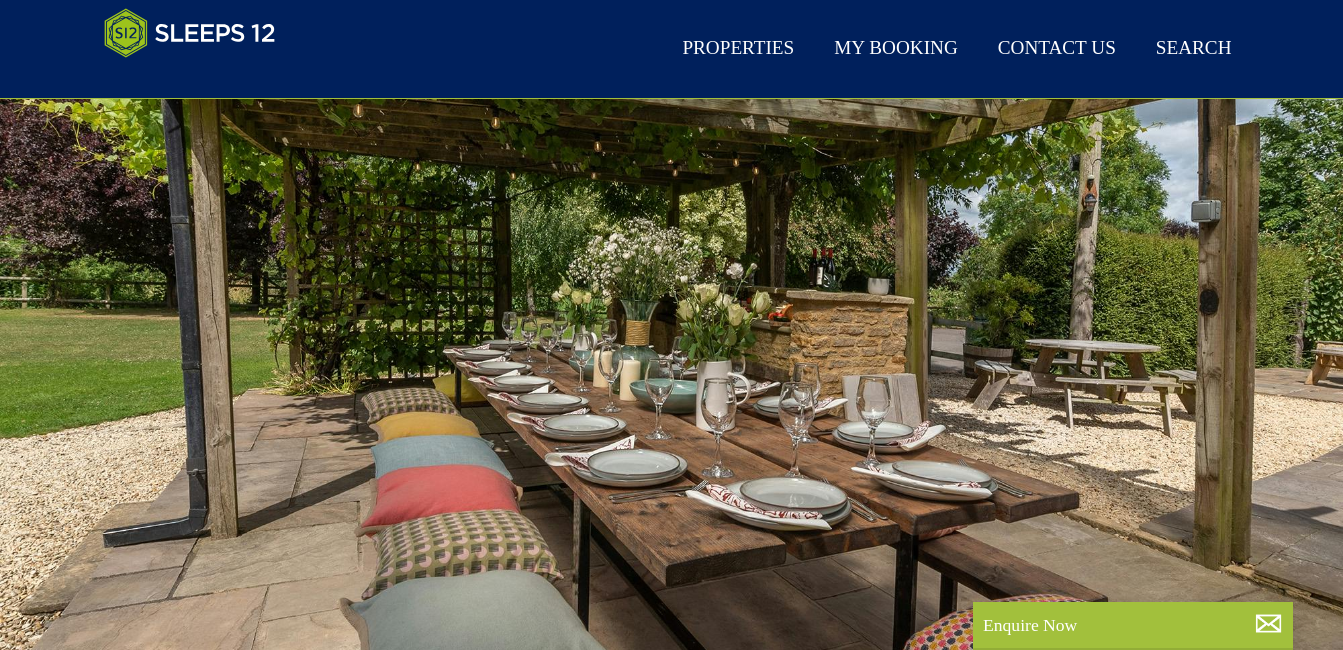 scroll, scrollTop: 200, scrollLeft: 0, axis: vertical 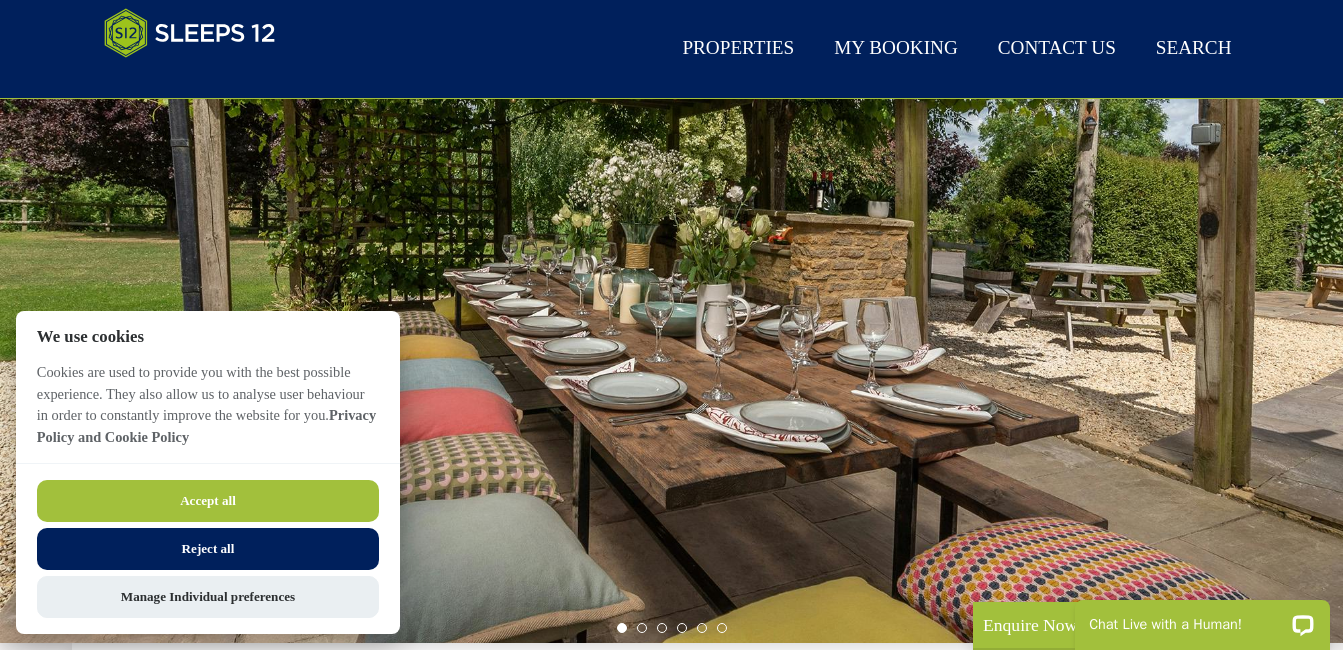 click on "Accept all" at bounding box center [208, 501] 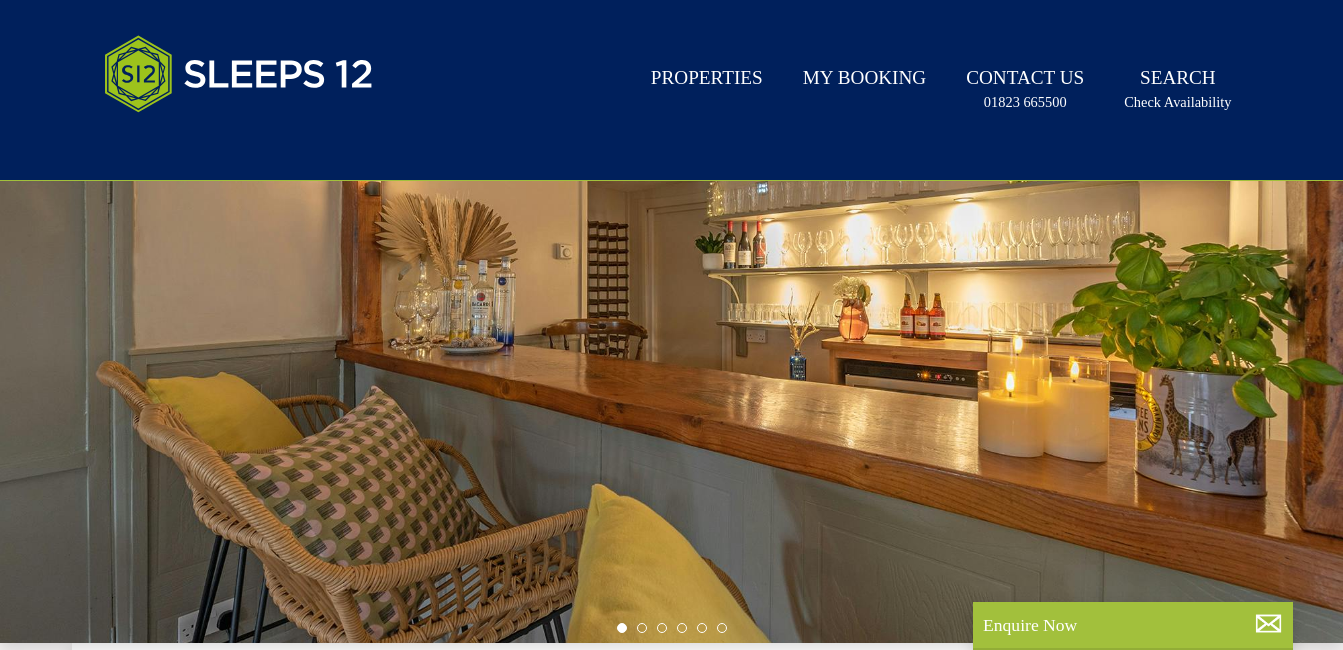 scroll, scrollTop: 282, scrollLeft: 0, axis: vertical 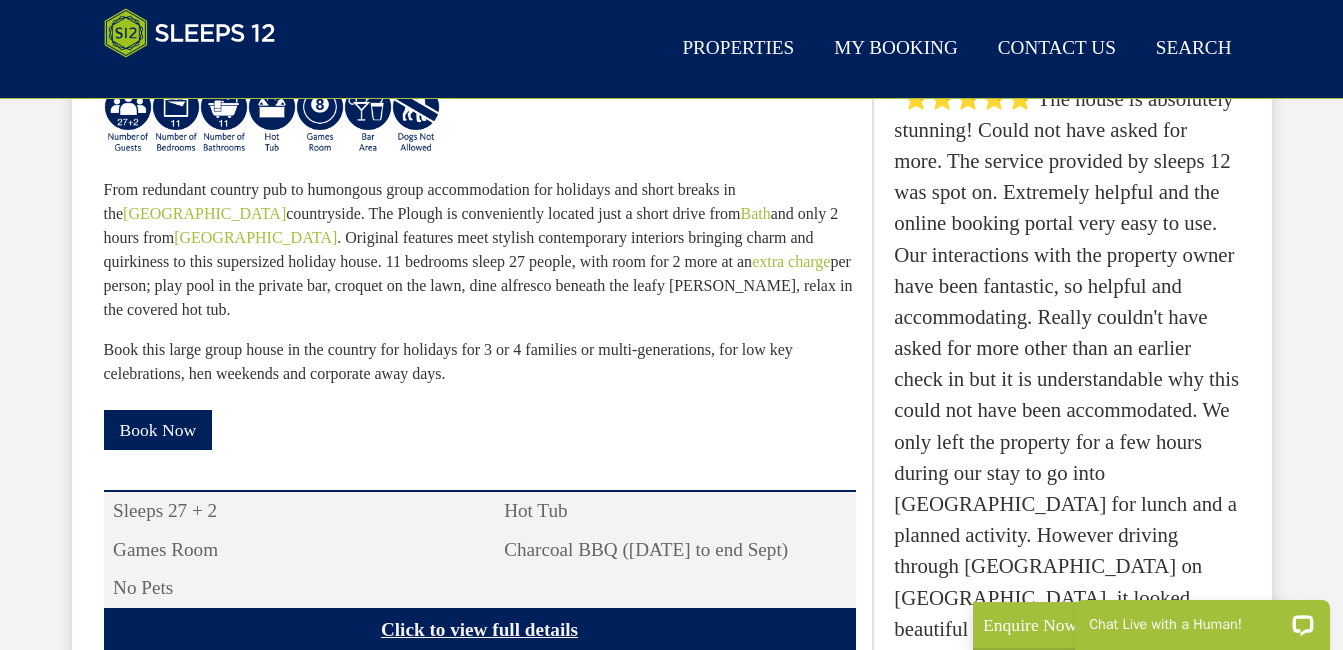 click on "Click to view full details" at bounding box center (480, 630) 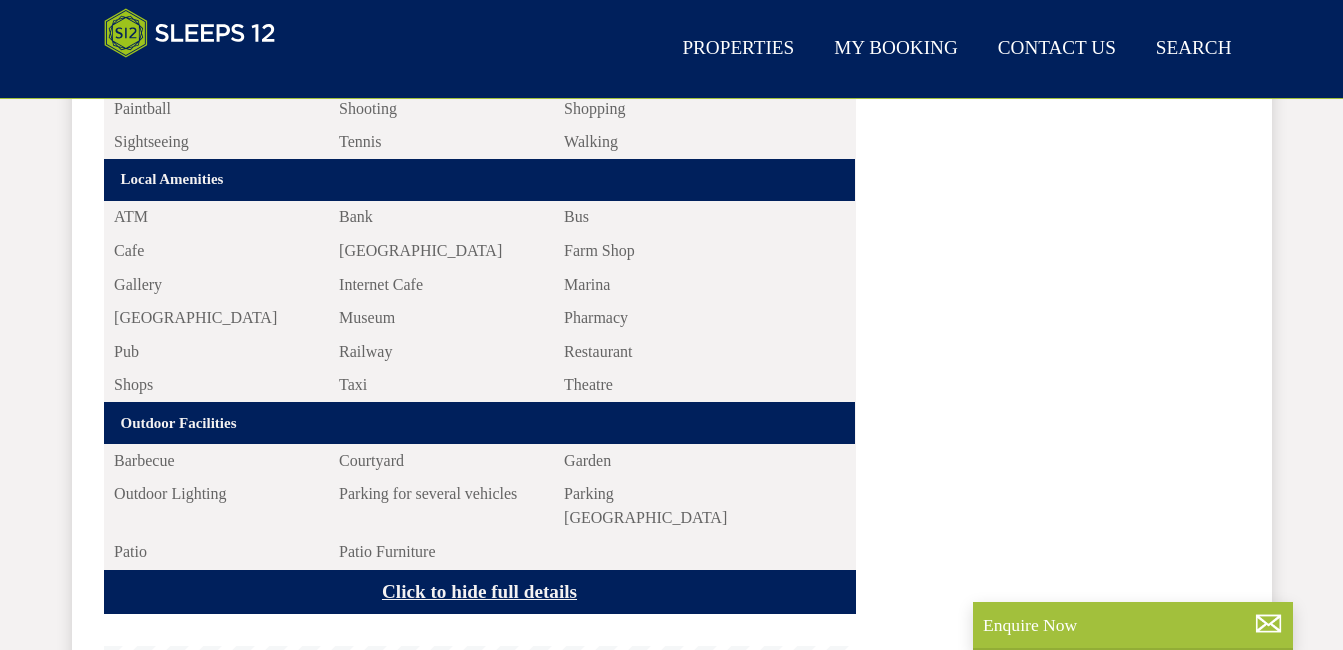 scroll, scrollTop: 2482, scrollLeft: 0, axis: vertical 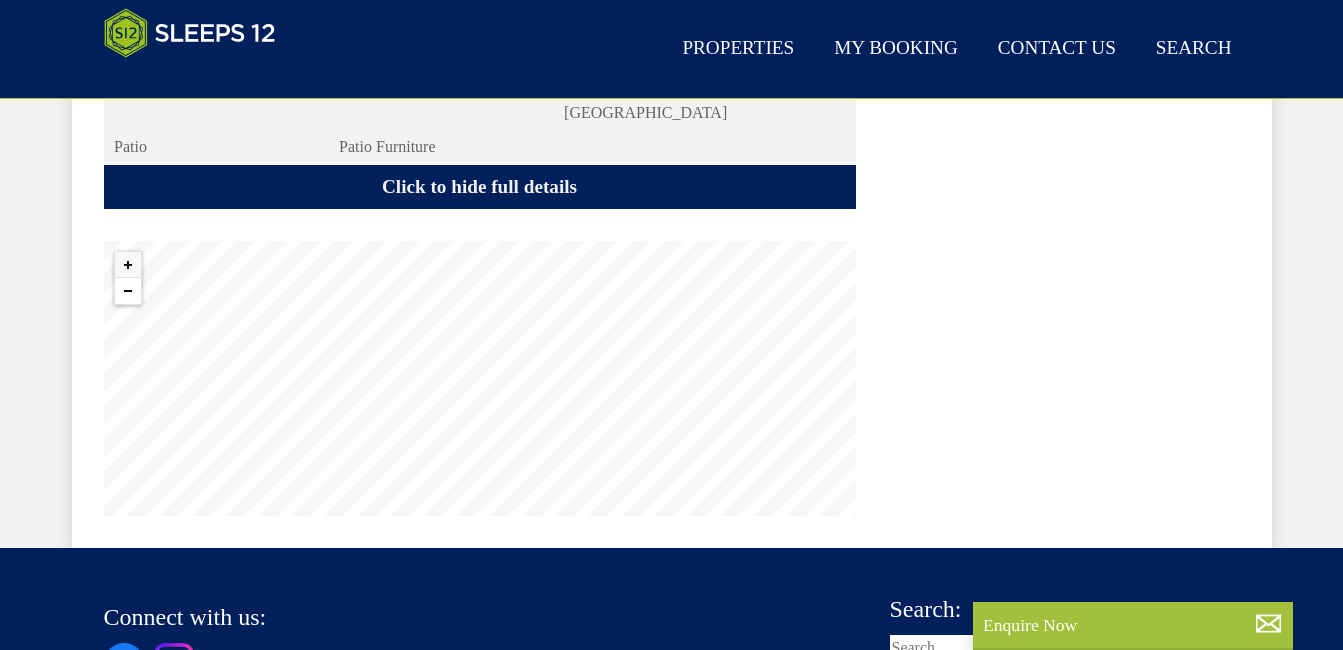 click at bounding box center [128, 291] 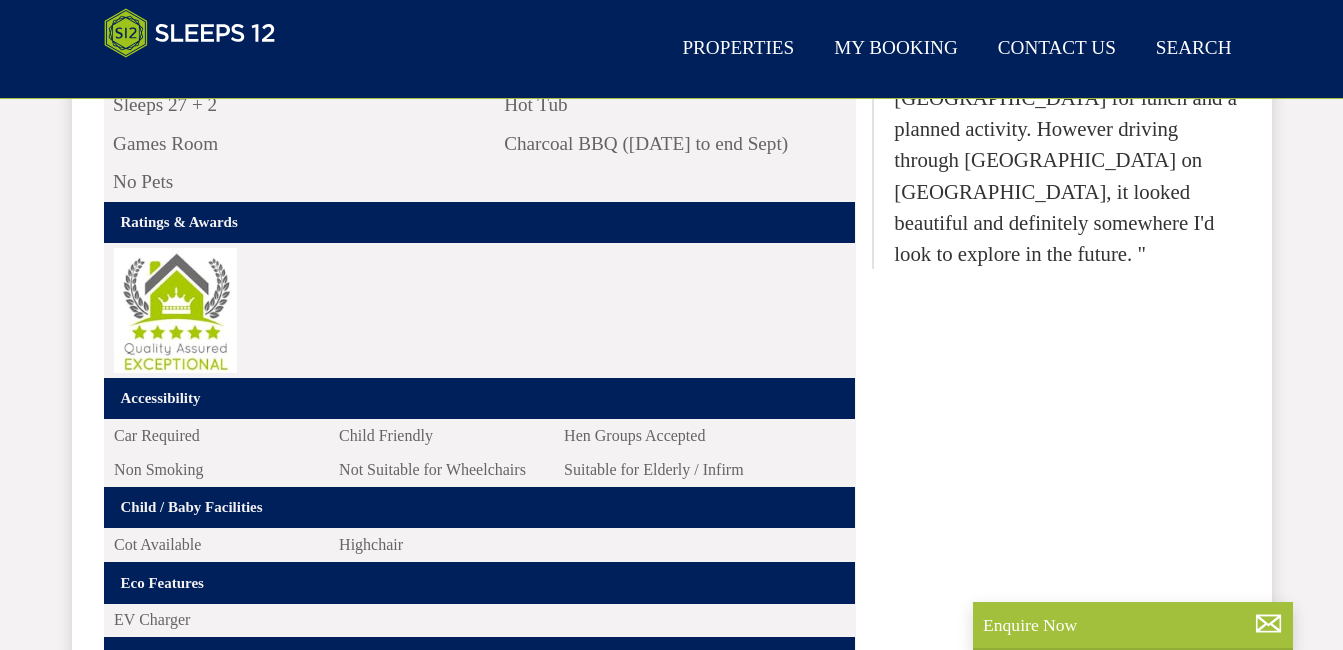 scroll, scrollTop: 2842, scrollLeft: 0, axis: vertical 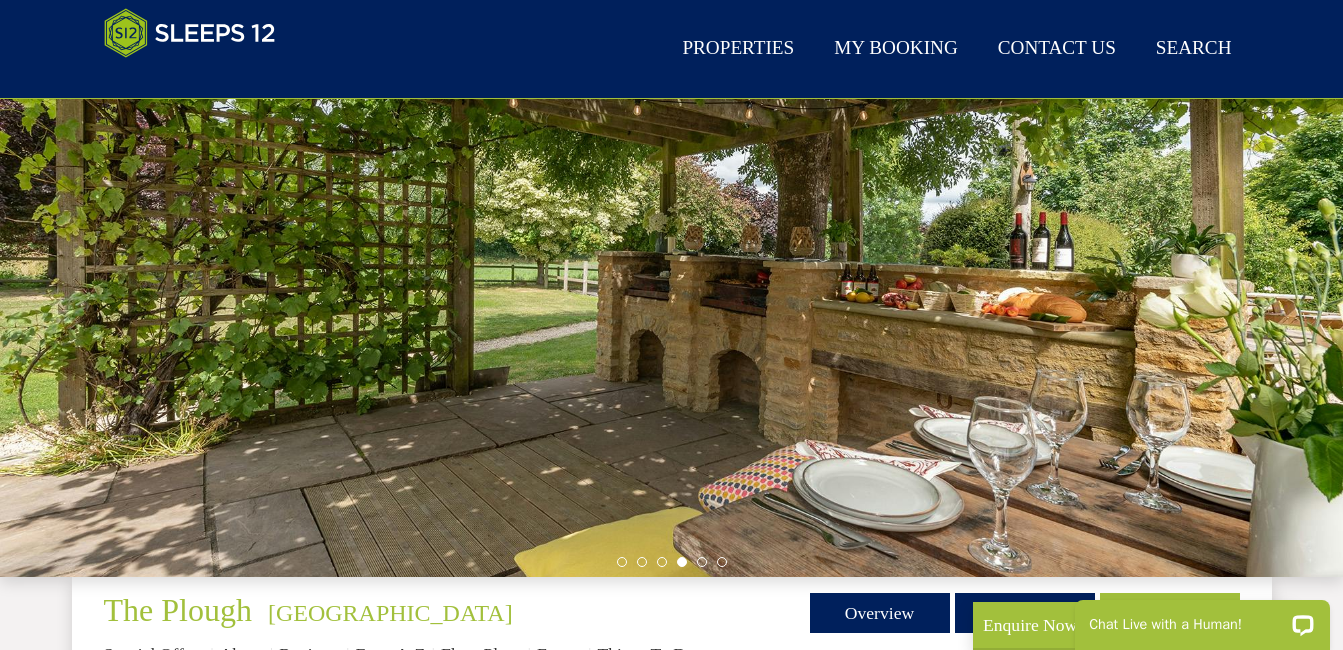click at bounding box center [671, 227] 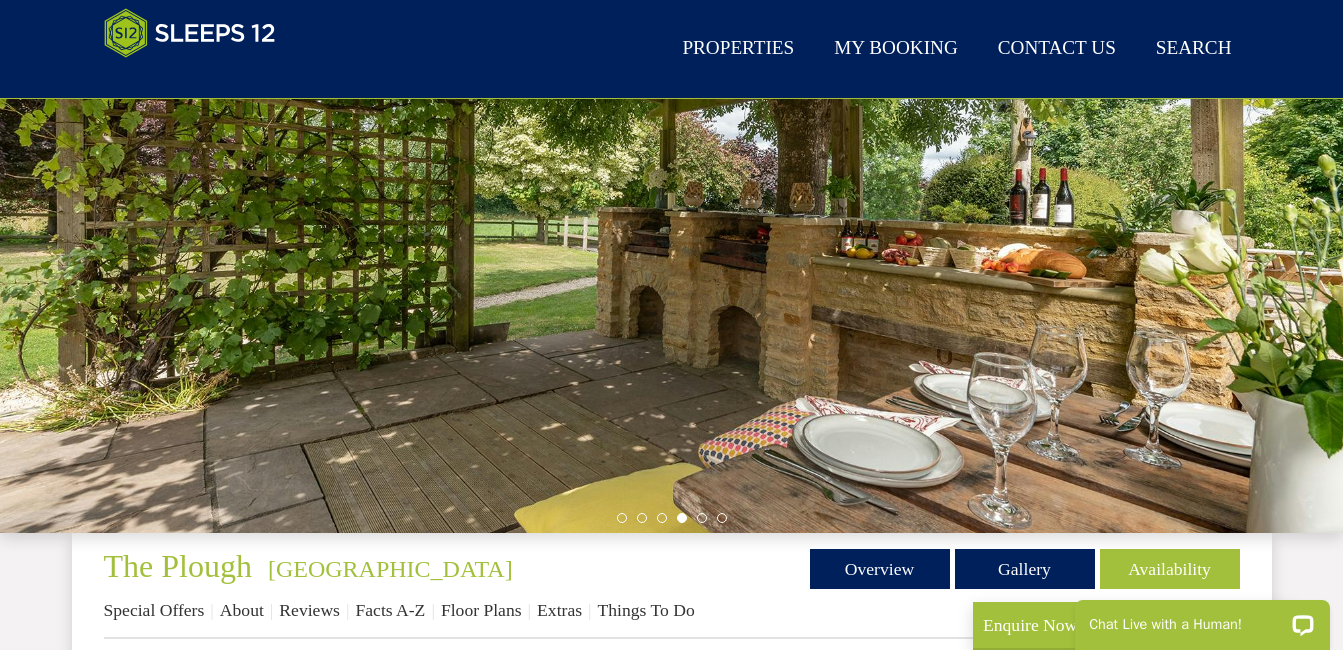 scroll, scrollTop: 317, scrollLeft: 0, axis: vertical 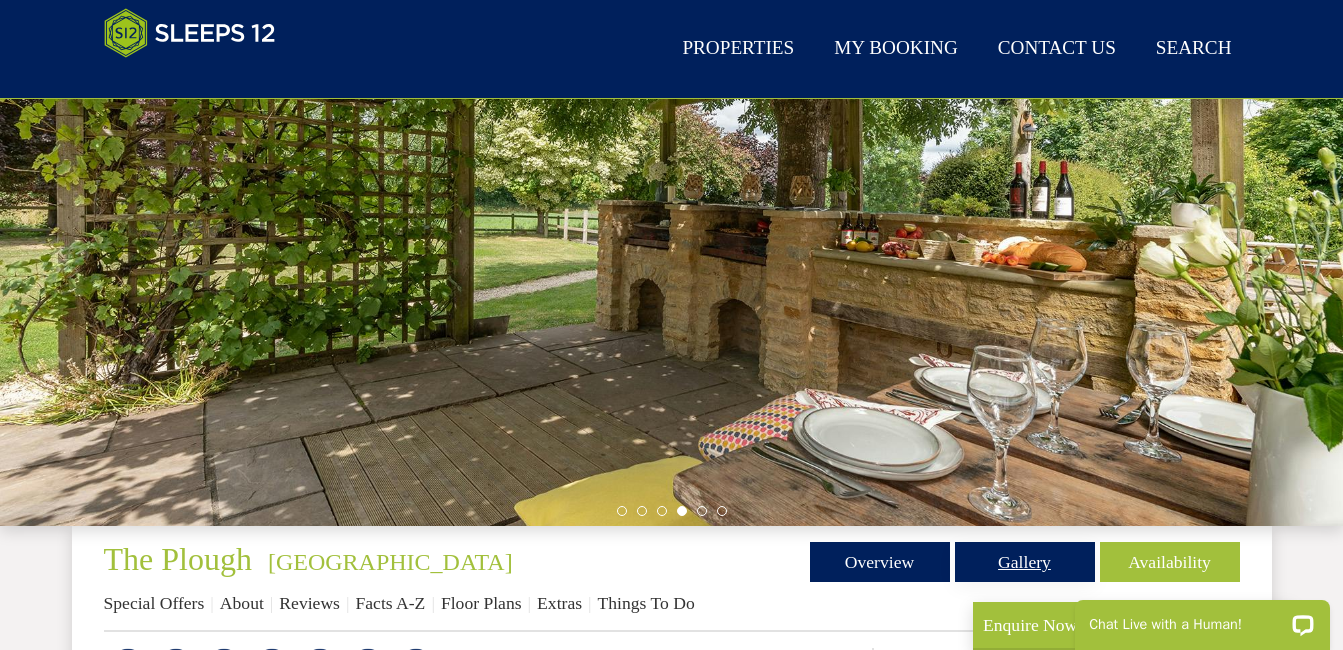 click on "Gallery" at bounding box center [1025, 562] 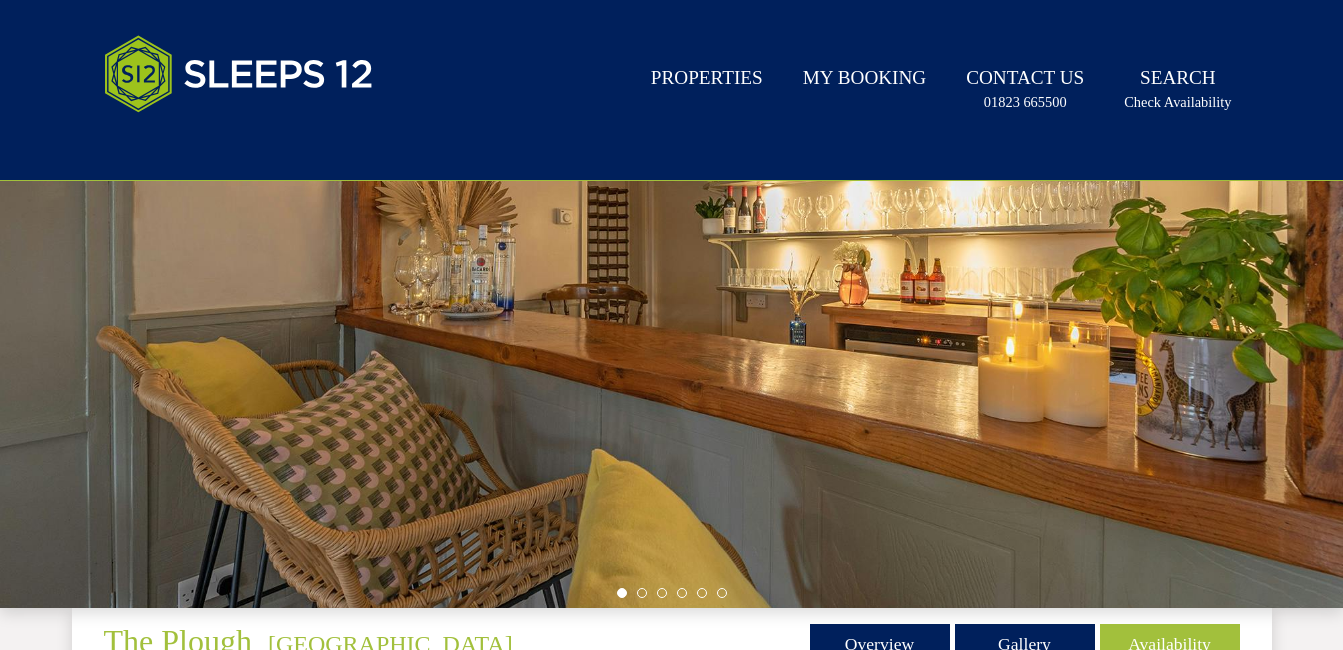 scroll, scrollTop: 0, scrollLeft: 0, axis: both 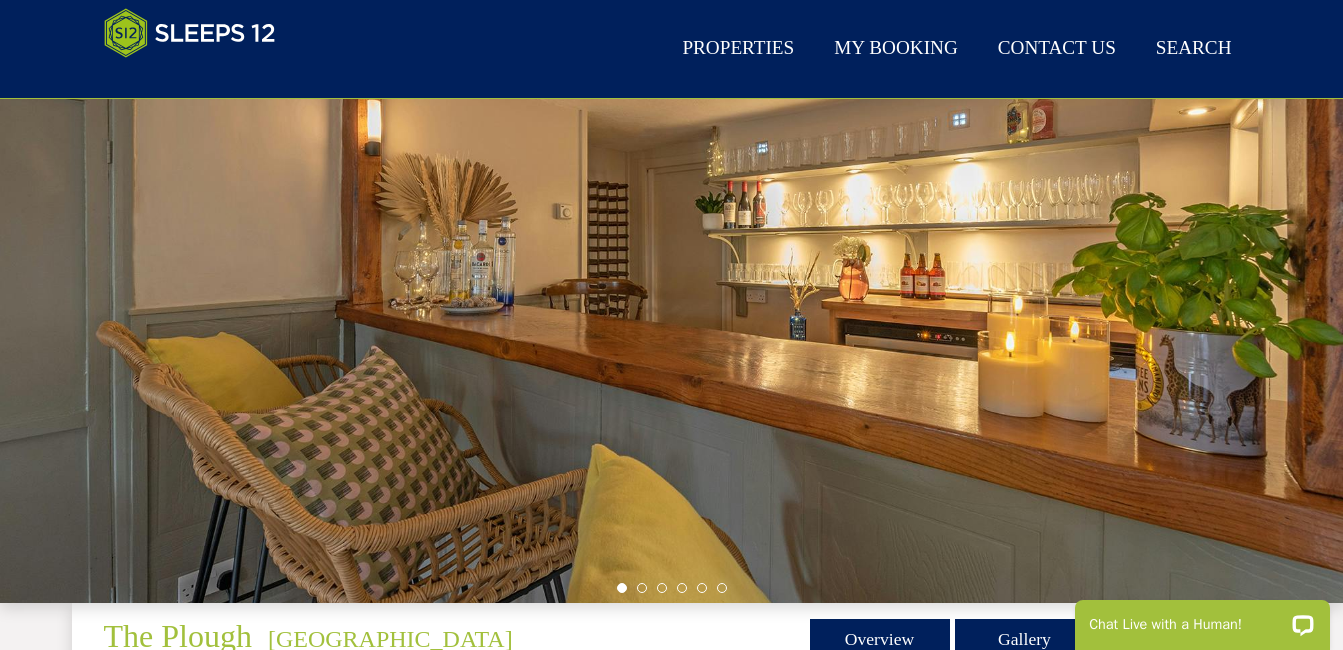 click at bounding box center (671, 253) 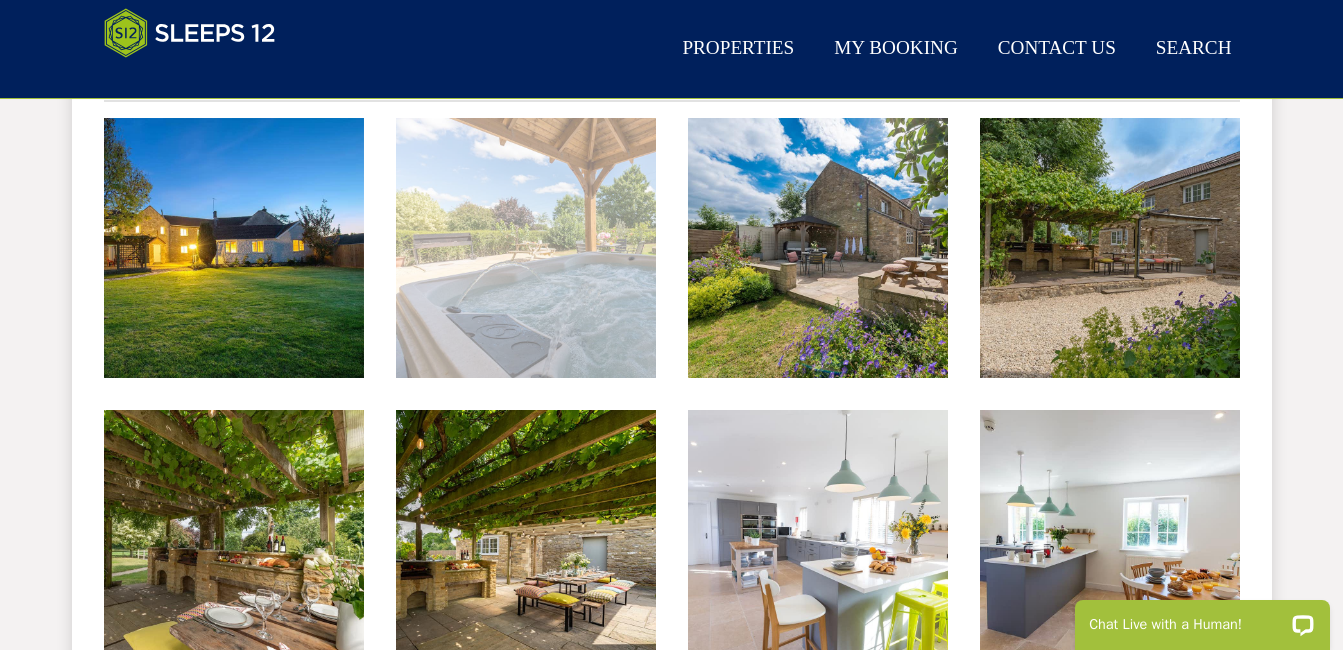 scroll, scrollTop: 800, scrollLeft: 0, axis: vertical 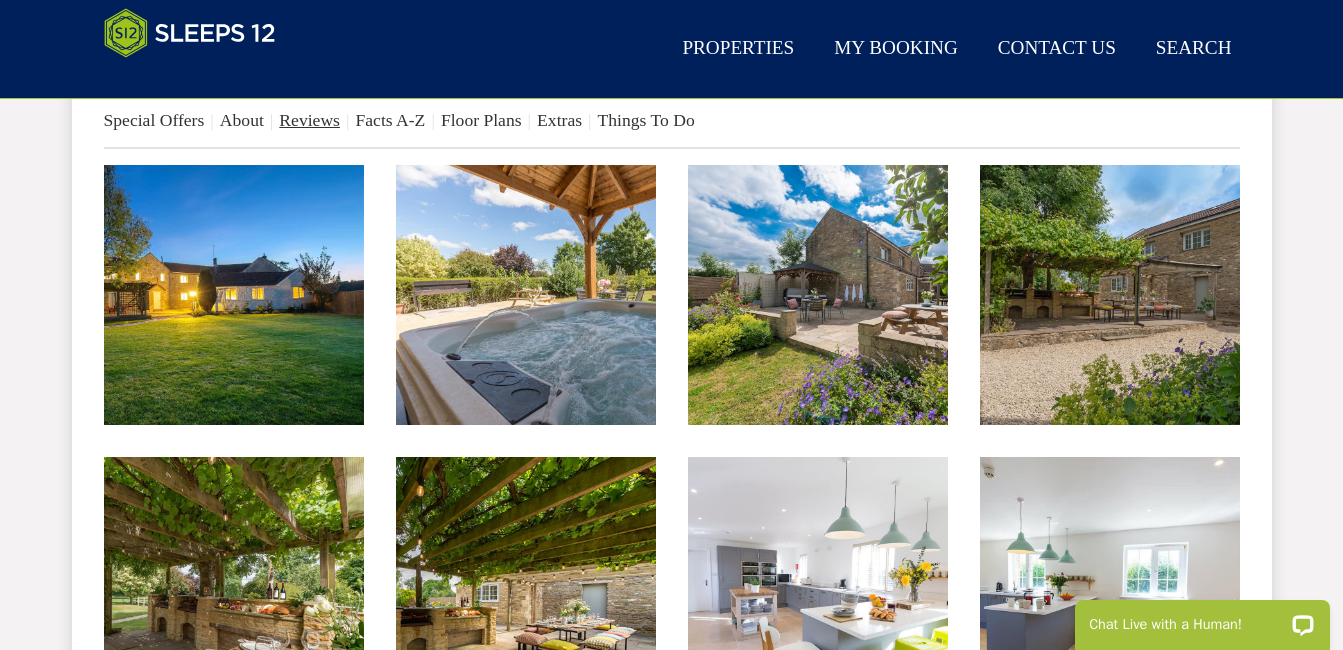 click on "Reviews" at bounding box center (309, 120) 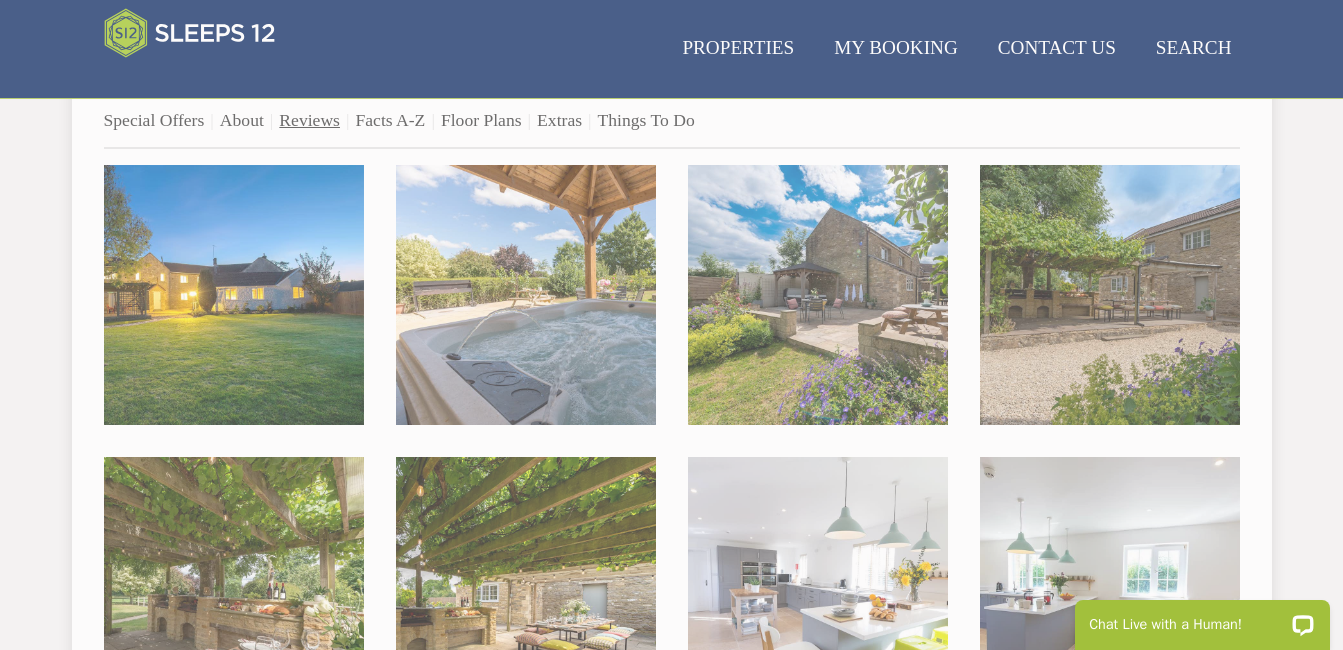 scroll, scrollTop: 0, scrollLeft: 0, axis: both 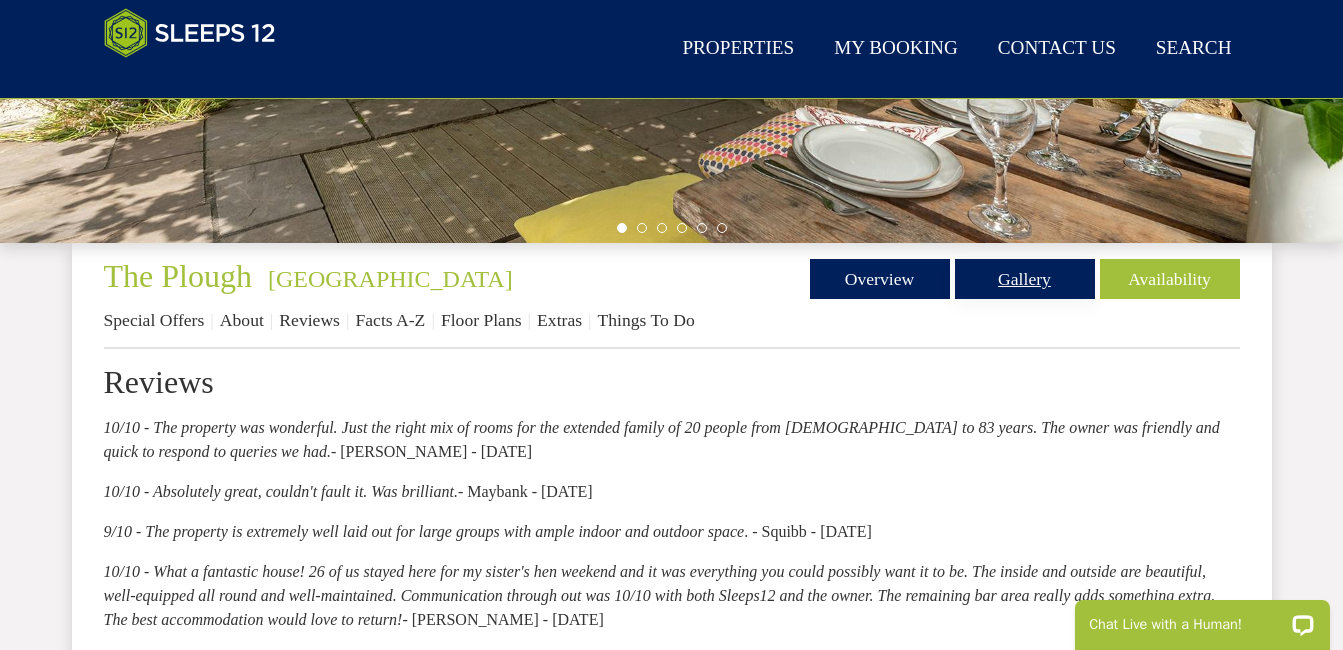 click on "Gallery" at bounding box center [1025, 279] 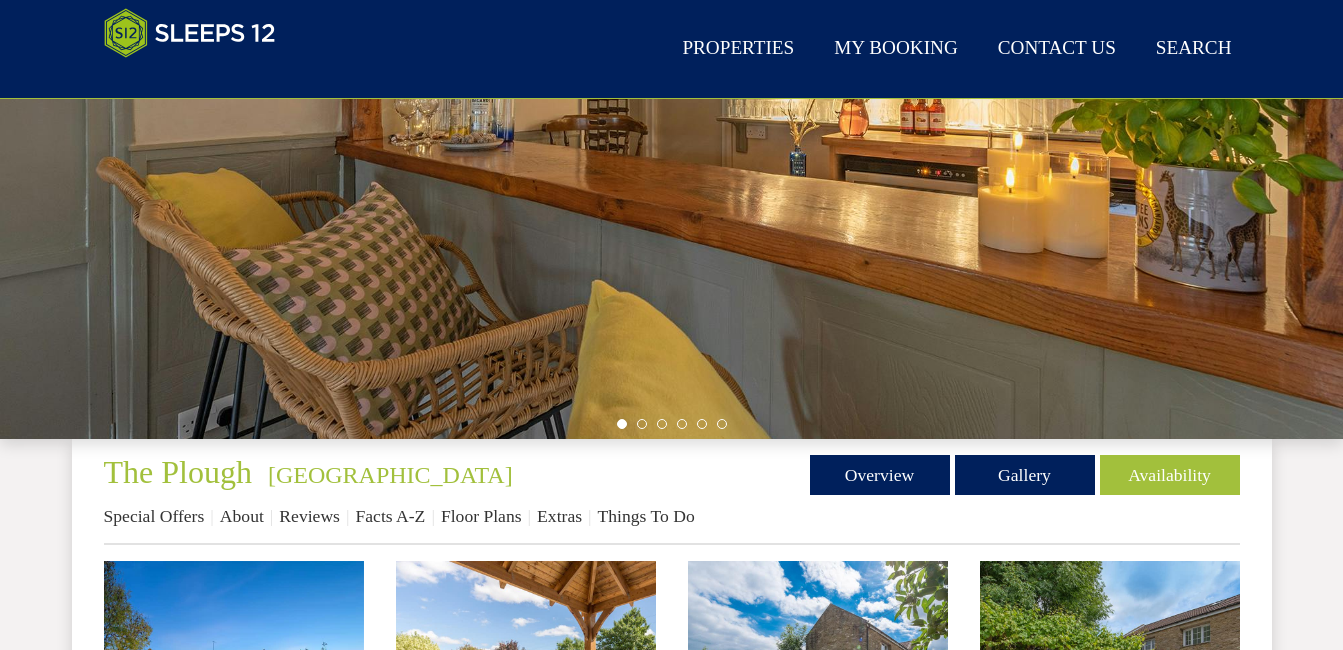 scroll, scrollTop: 200, scrollLeft: 0, axis: vertical 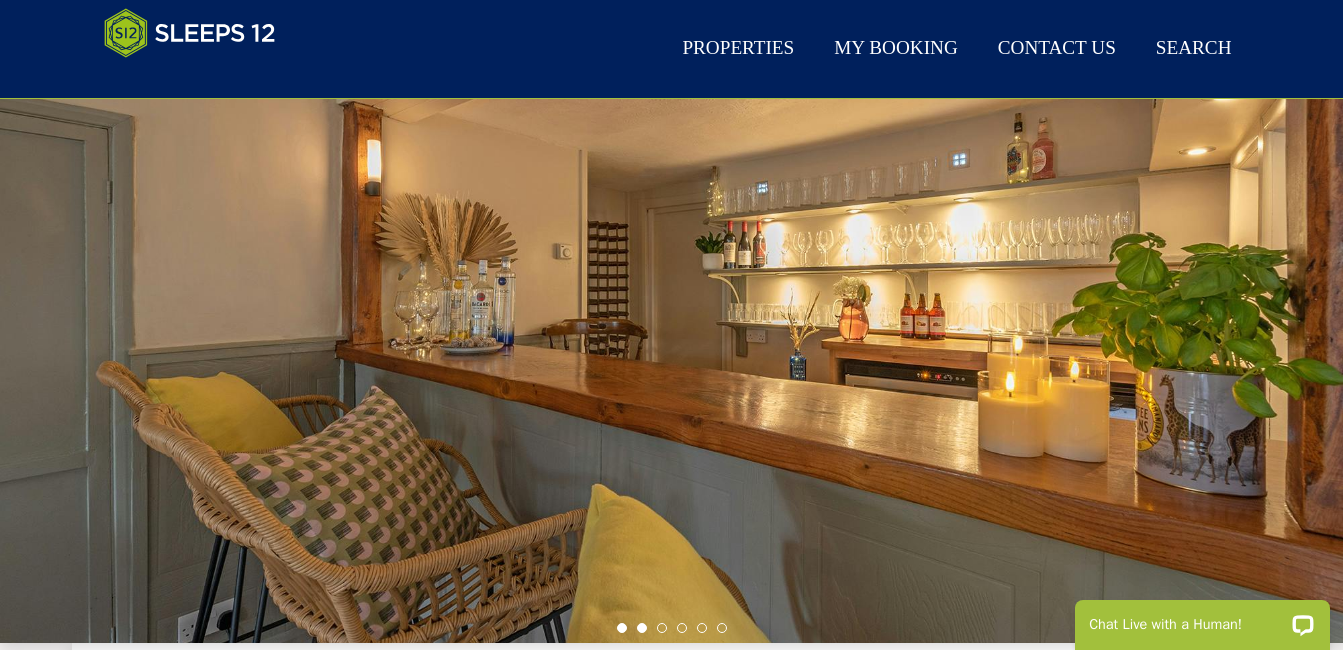 click at bounding box center (642, 628) 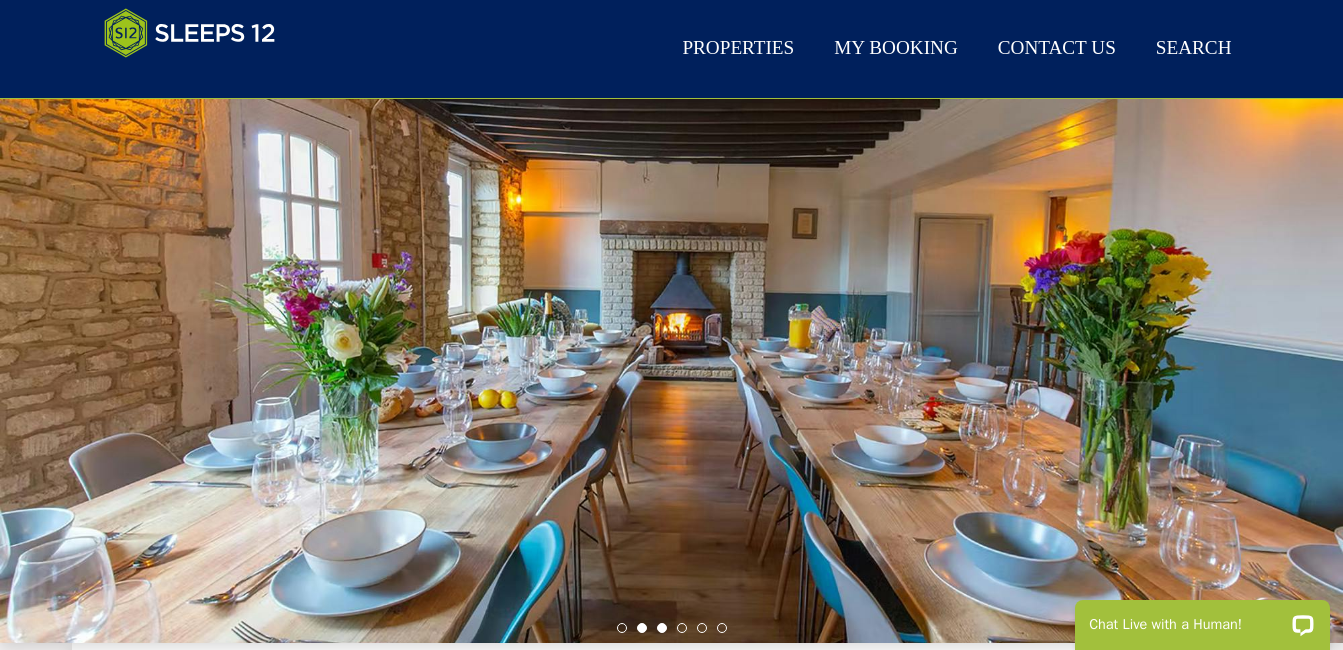 click at bounding box center (662, 628) 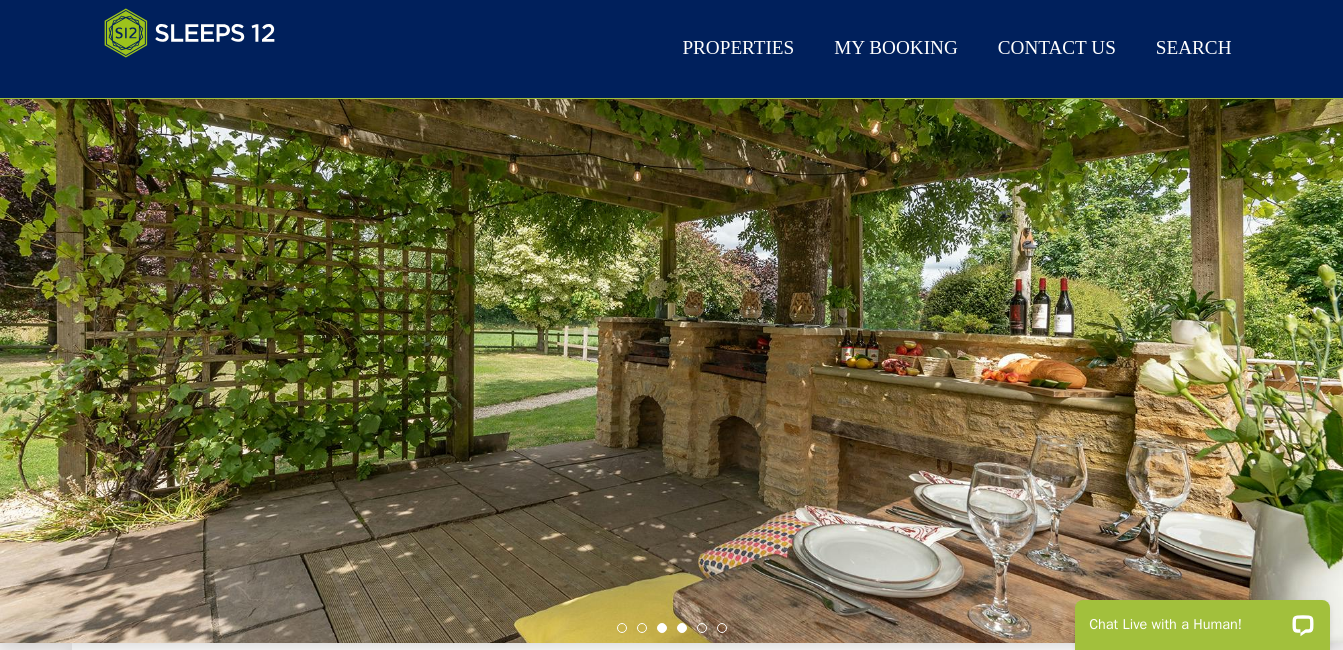 click at bounding box center [682, 628] 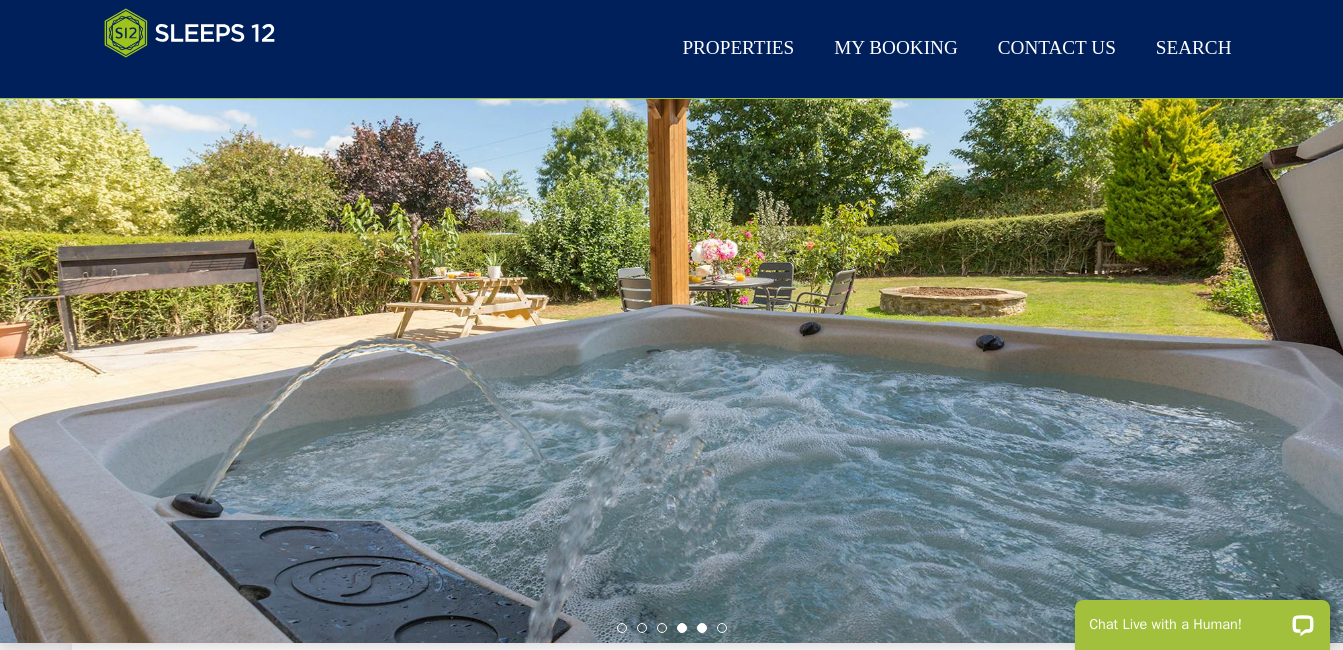 click at bounding box center [702, 628] 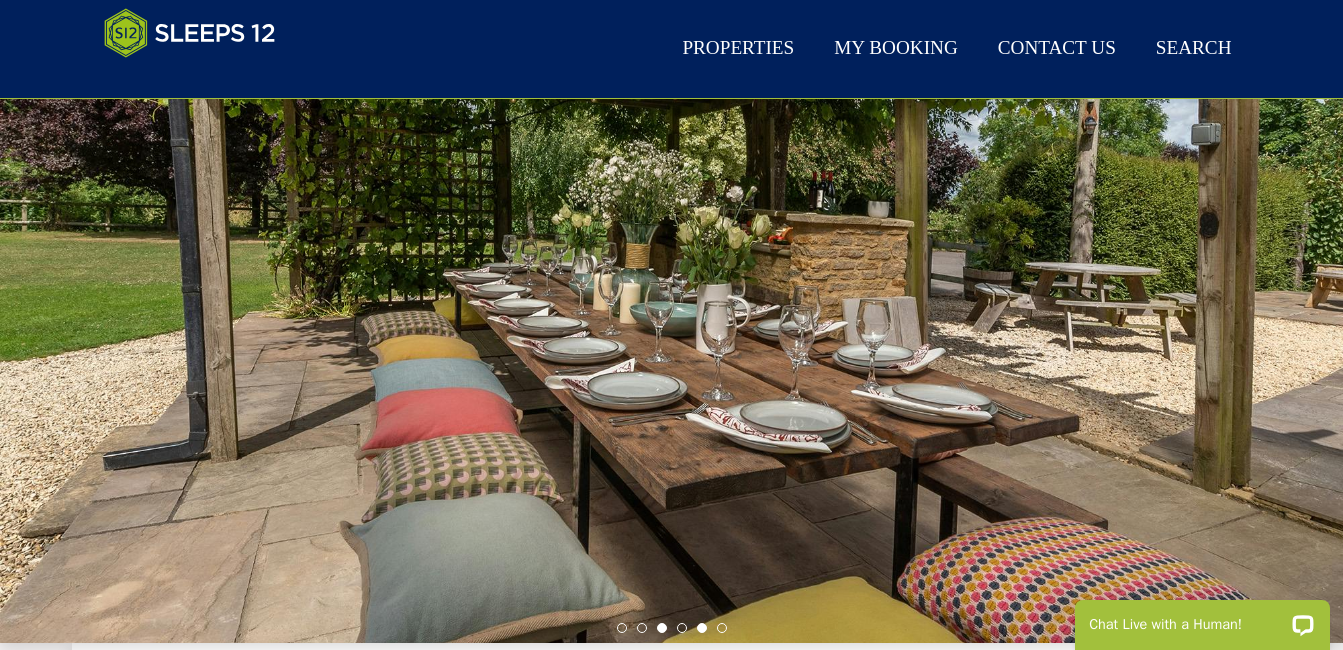 click at bounding box center (662, 628) 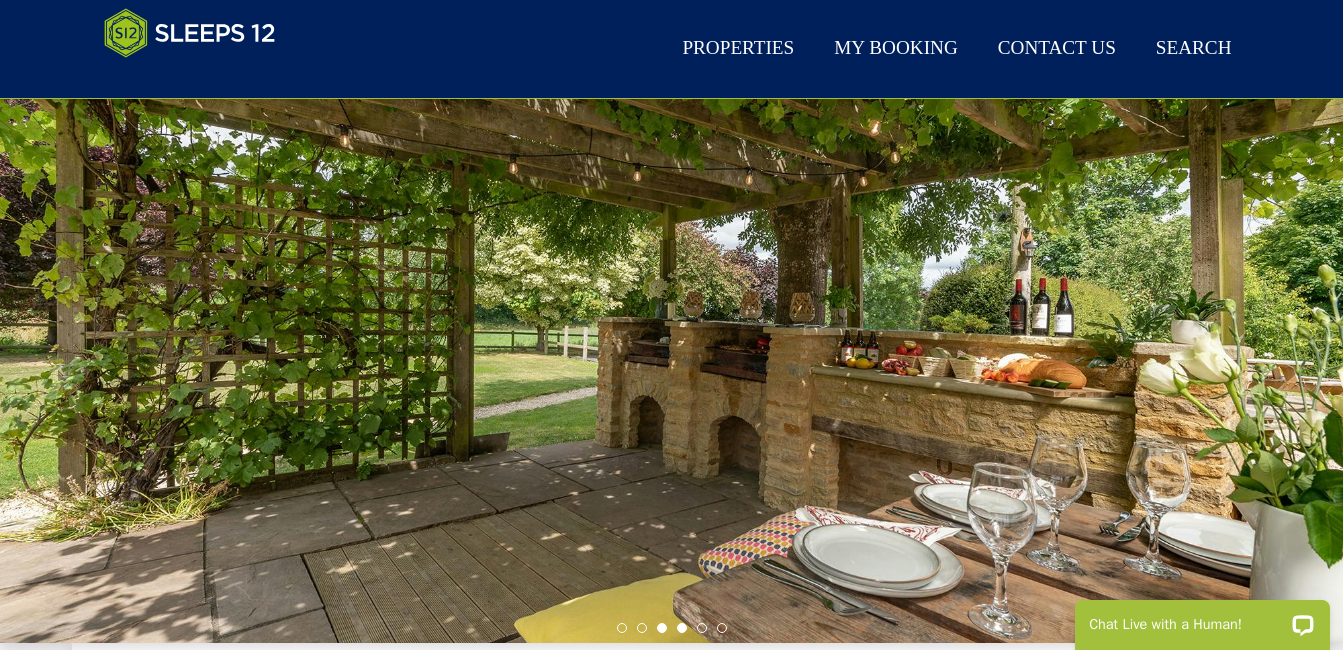 click at bounding box center (682, 628) 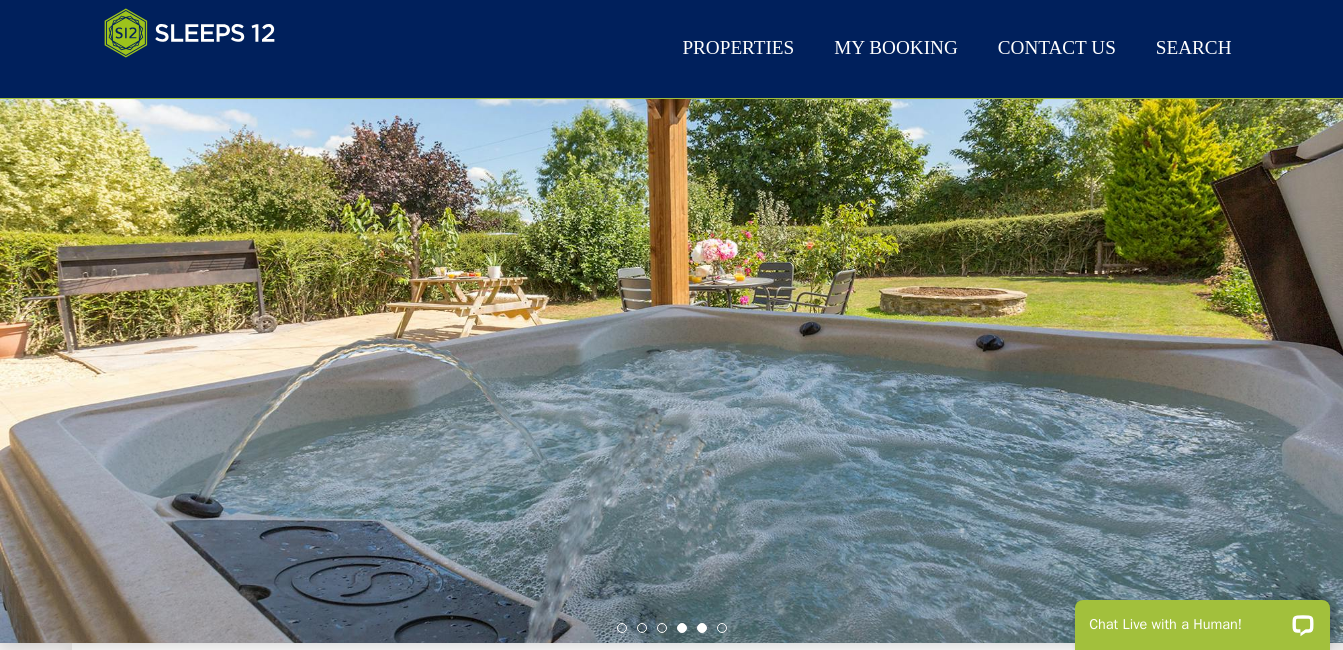 click at bounding box center (702, 628) 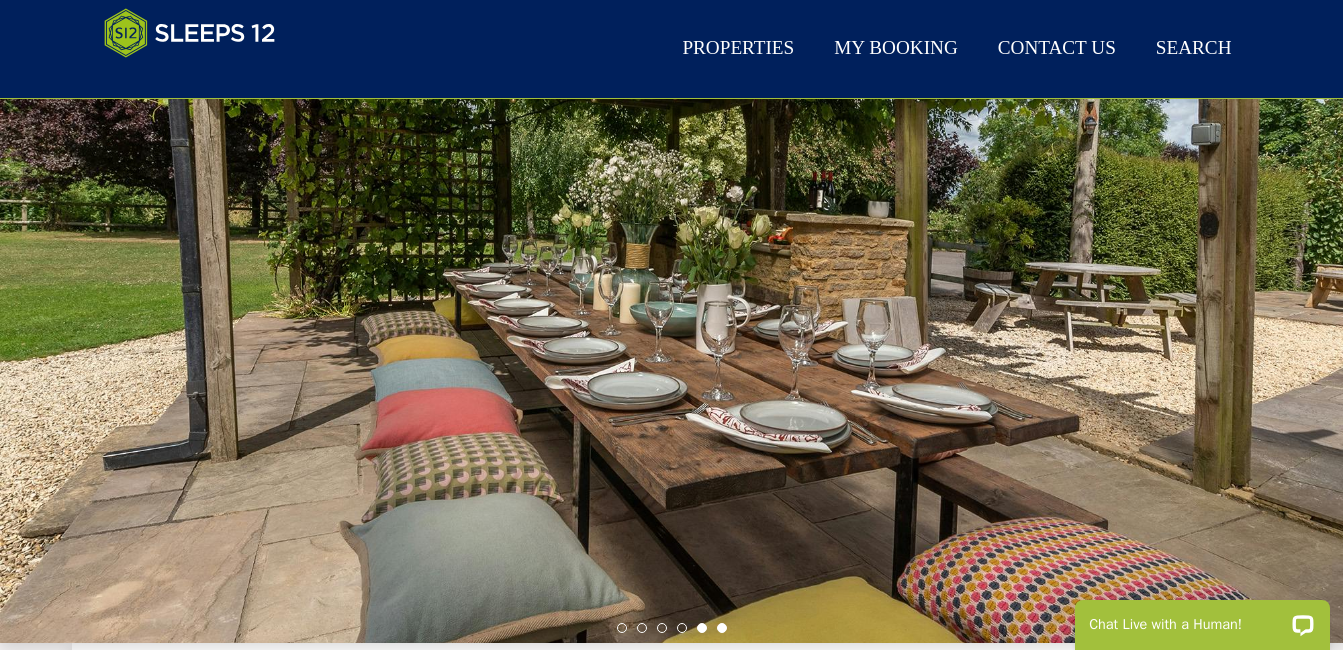 click at bounding box center (722, 628) 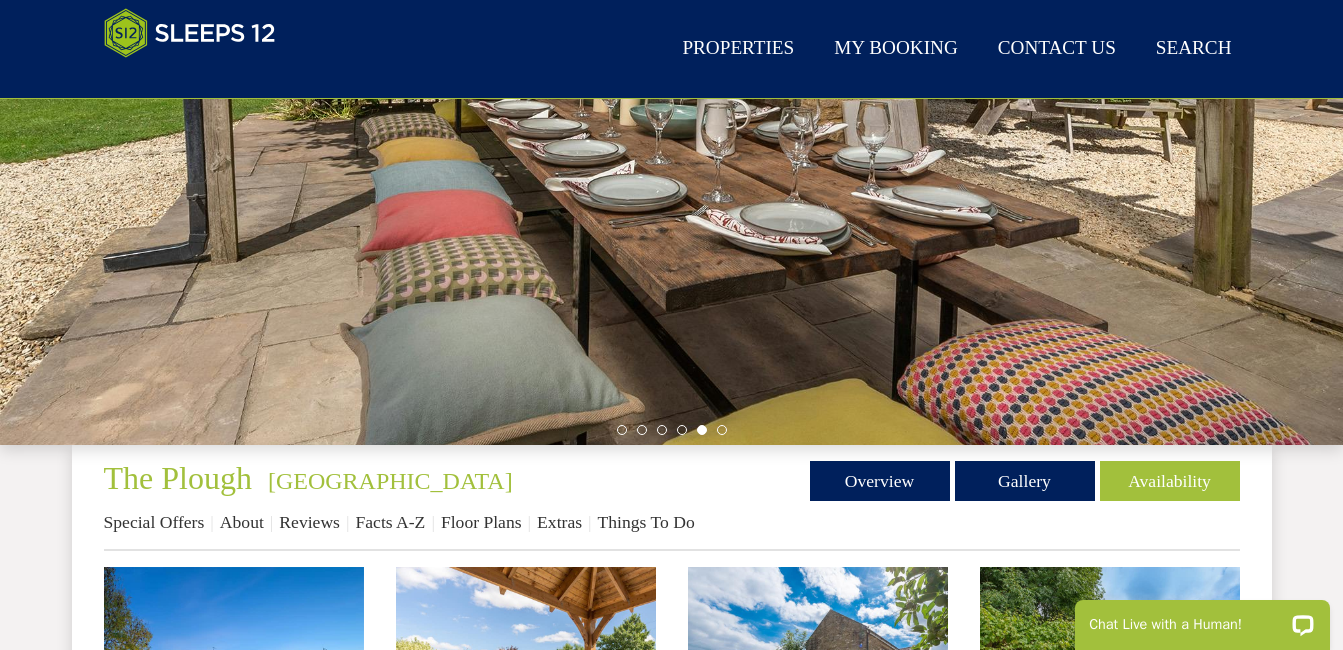 scroll, scrollTop: 400, scrollLeft: 0, axis: vertical 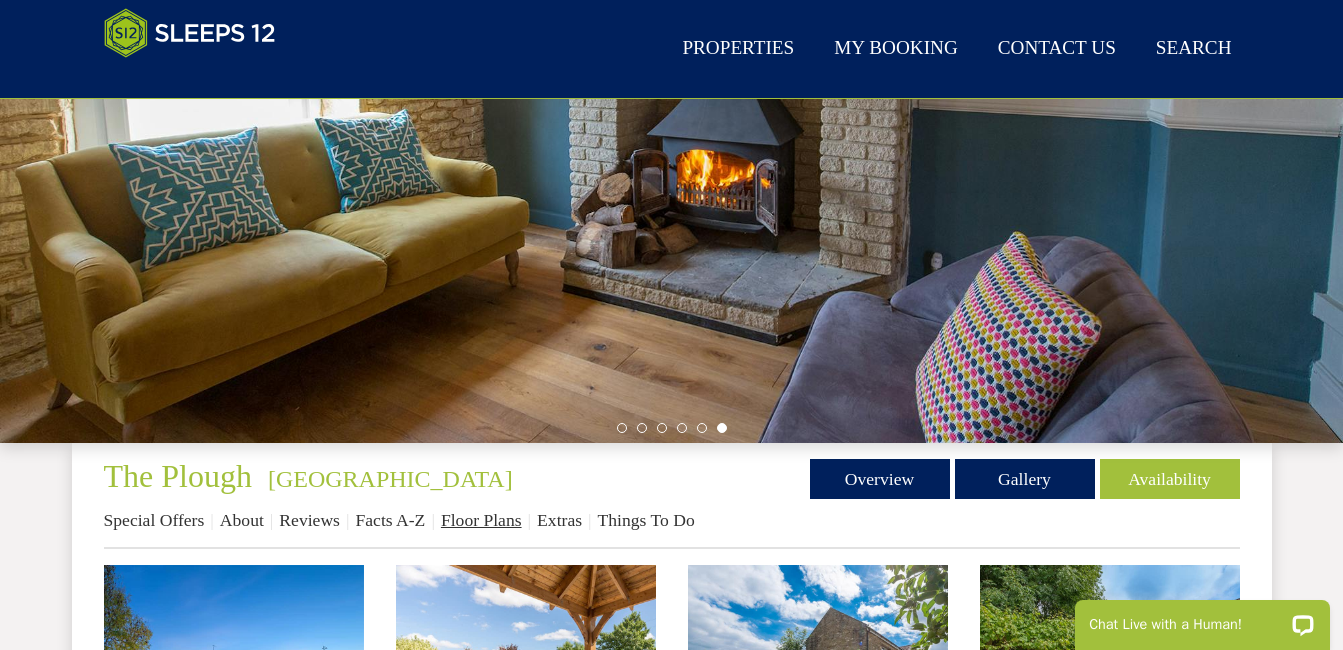 click on "Floor Plans" at bounding box center [481, 520] 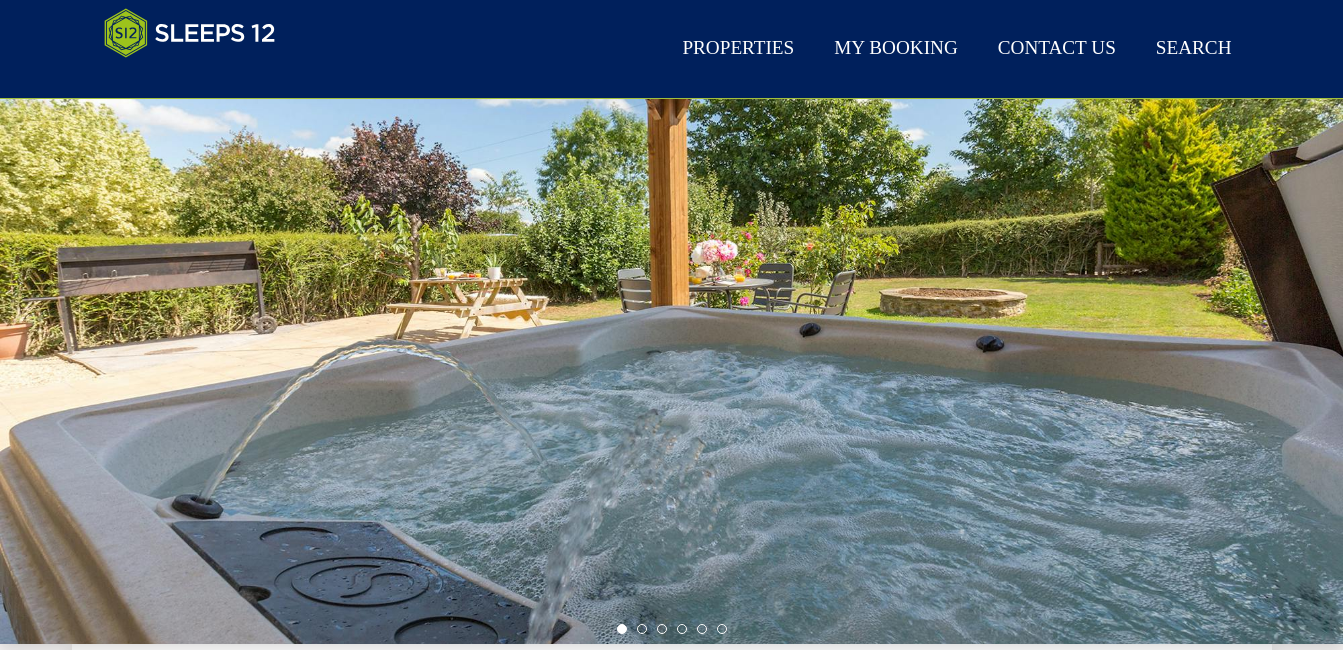 scroll, scrollTop: 200, scrollLeft: 0, axis: vertical 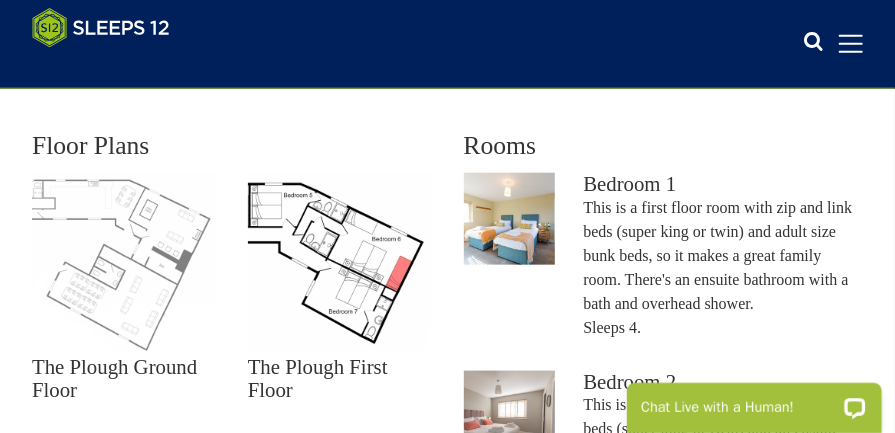 click at bounding box center [124, 265] 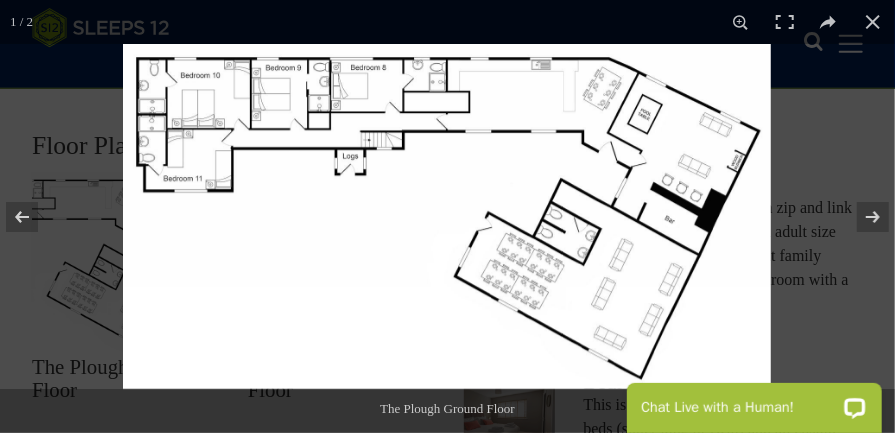 click at bounding box center [447, 216] 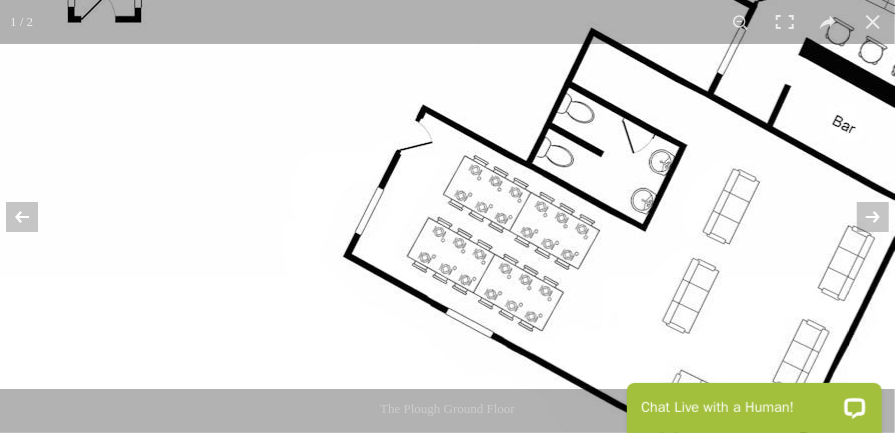 click at bounding box center (328, 117) 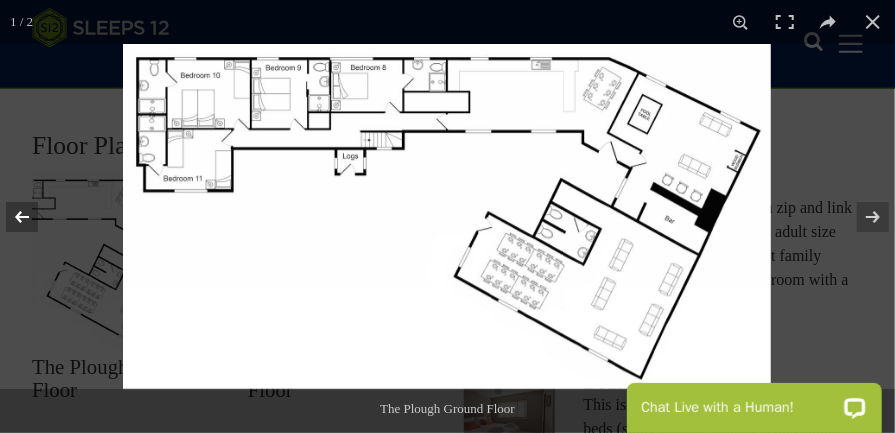 click at bounding box center (35, 217) 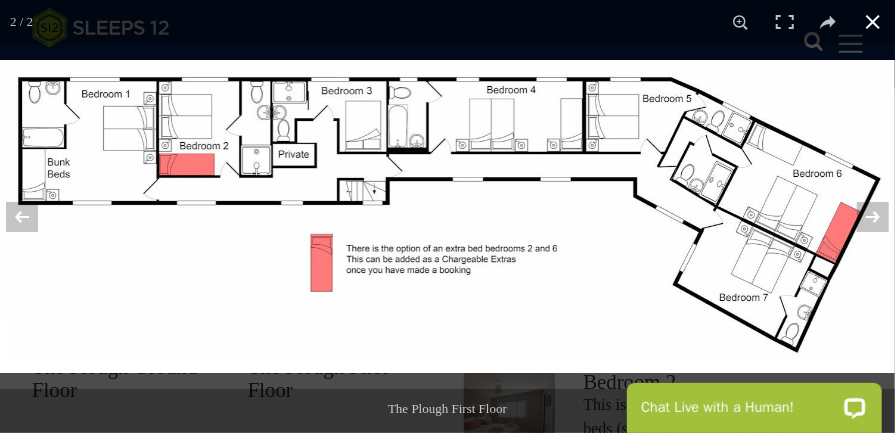 click at bounding box center [873, 22] 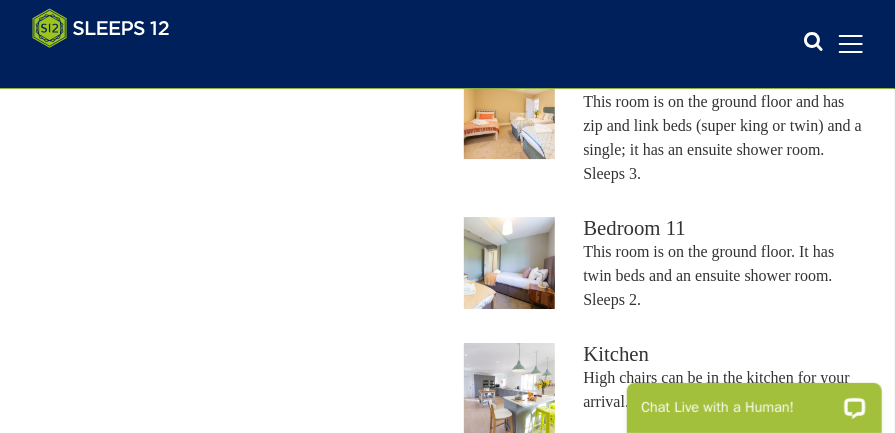 scroll, scrollTop: 2575, scrollLeft: 0, axis: vertical 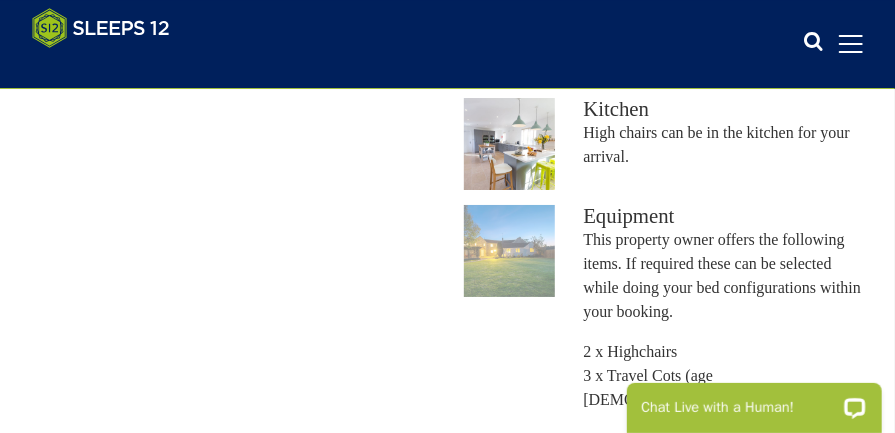 click at bounding box center (510, 251) 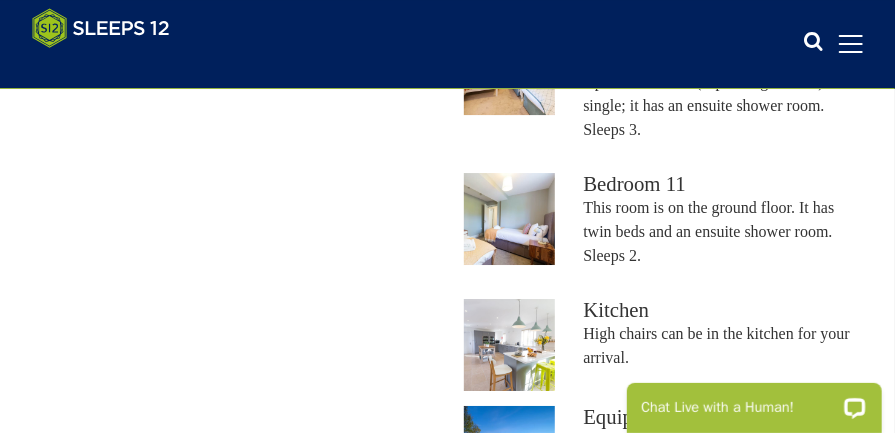 scroll, scrollTop: 2375, scrollLeft: 0, axis: vertical 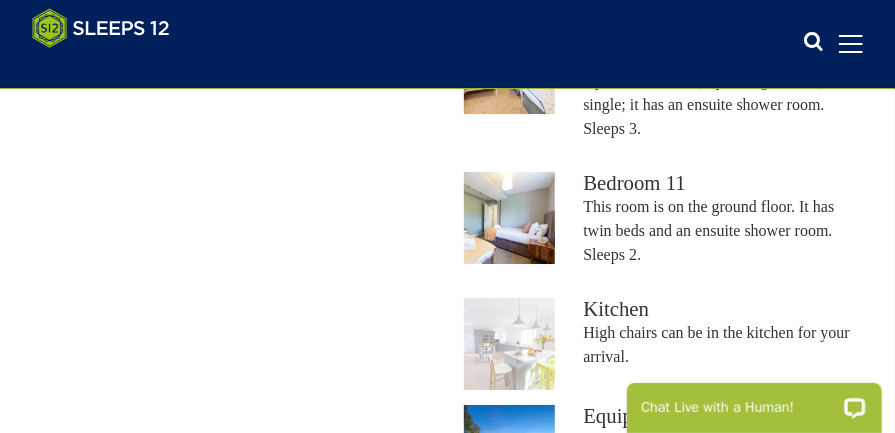 click at bounding box center (510, 344) 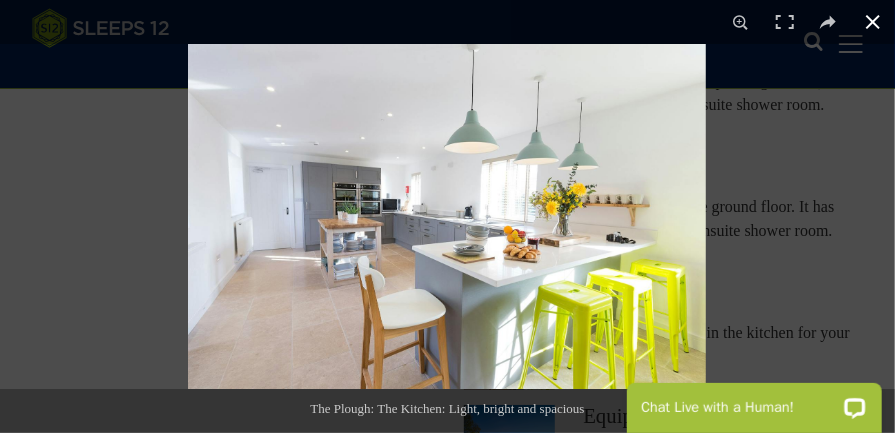 click at bounding box center [873, 22] 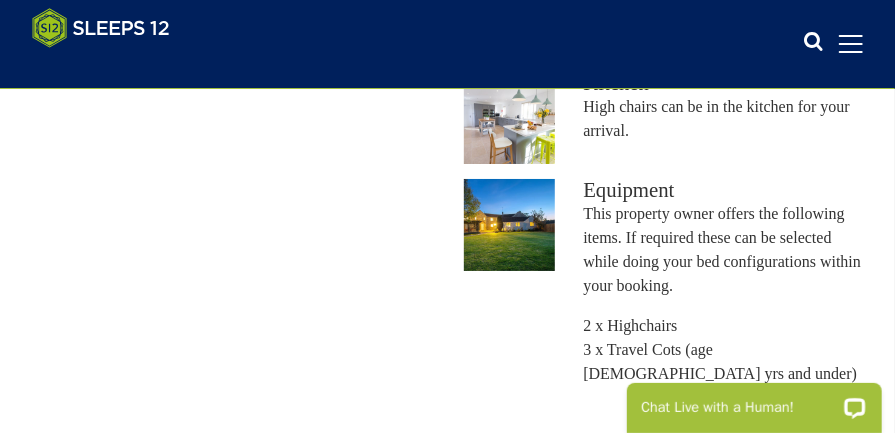 scroll, scrollTop: 2775, scrollLeft: 0, axis: vertical 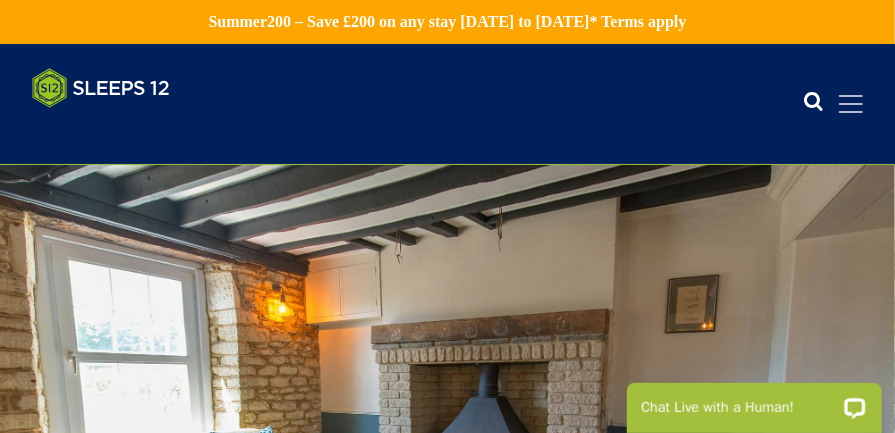 click at bounding box center [851, 104] 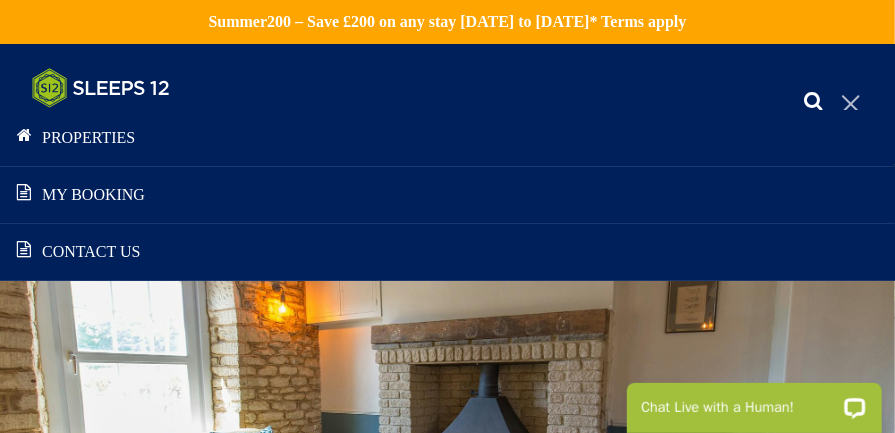 click at bounding box center (851, 104) 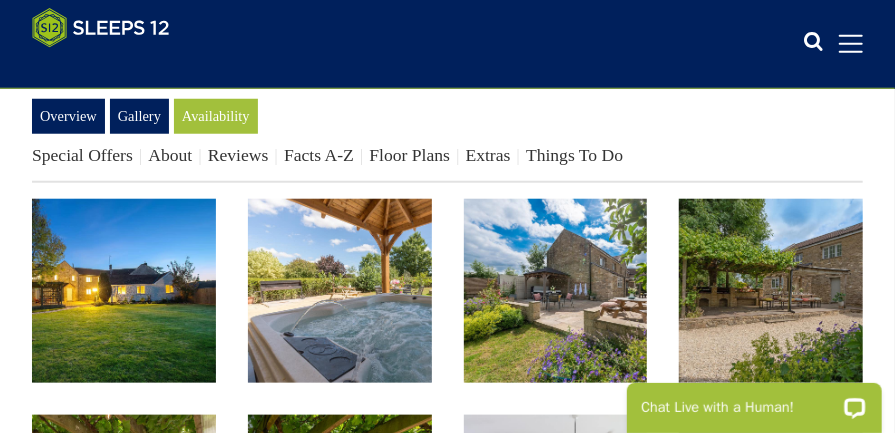 scroll, scrollTop: 634, scrollLeft: 0, axis: vertical 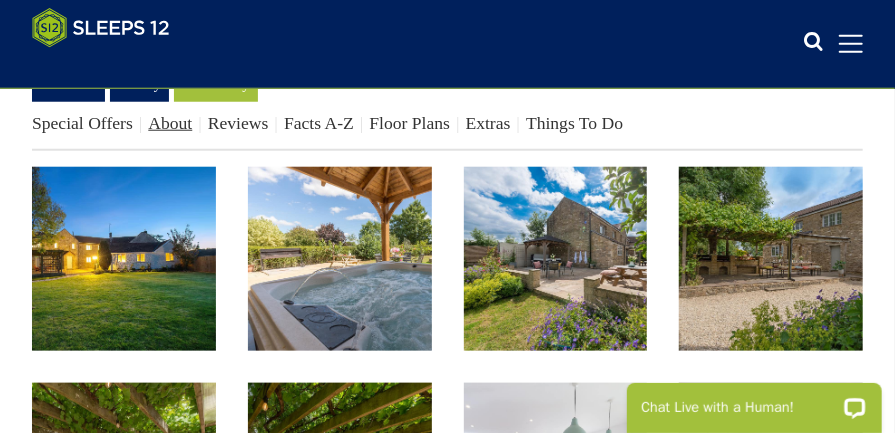 click on "About" at bounding box center [170, 123] 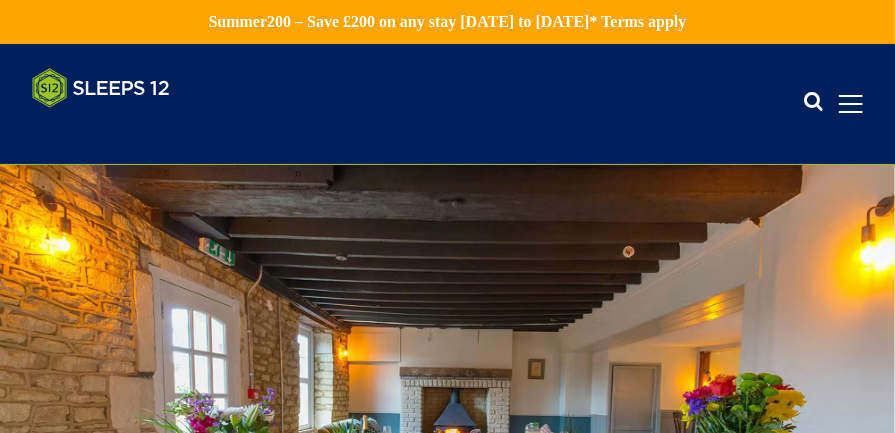 scroll, scrollTop: 156, scrollLeft: 0, axis: vertical 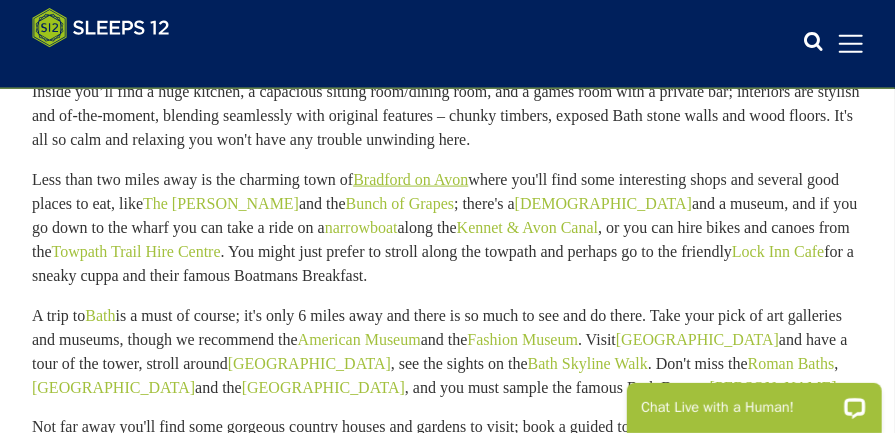 click on "Bradford on Avon" at bounding box center [410, 179] 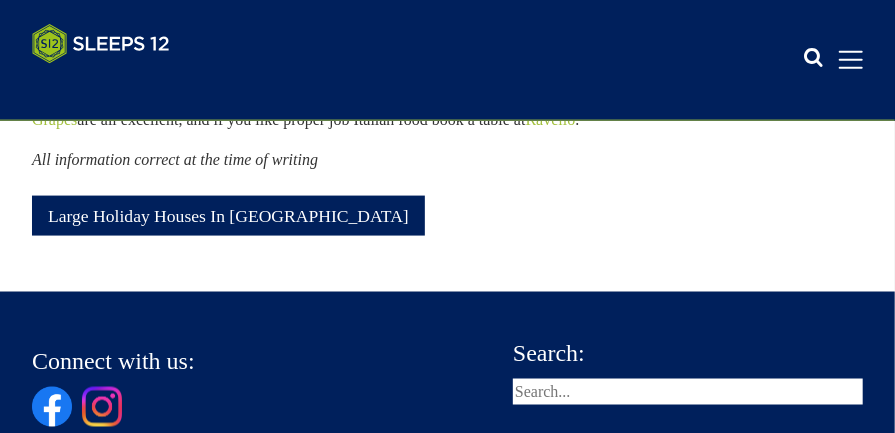scroll, scrollTop: 0, scrollLeft: 0, axis: both 